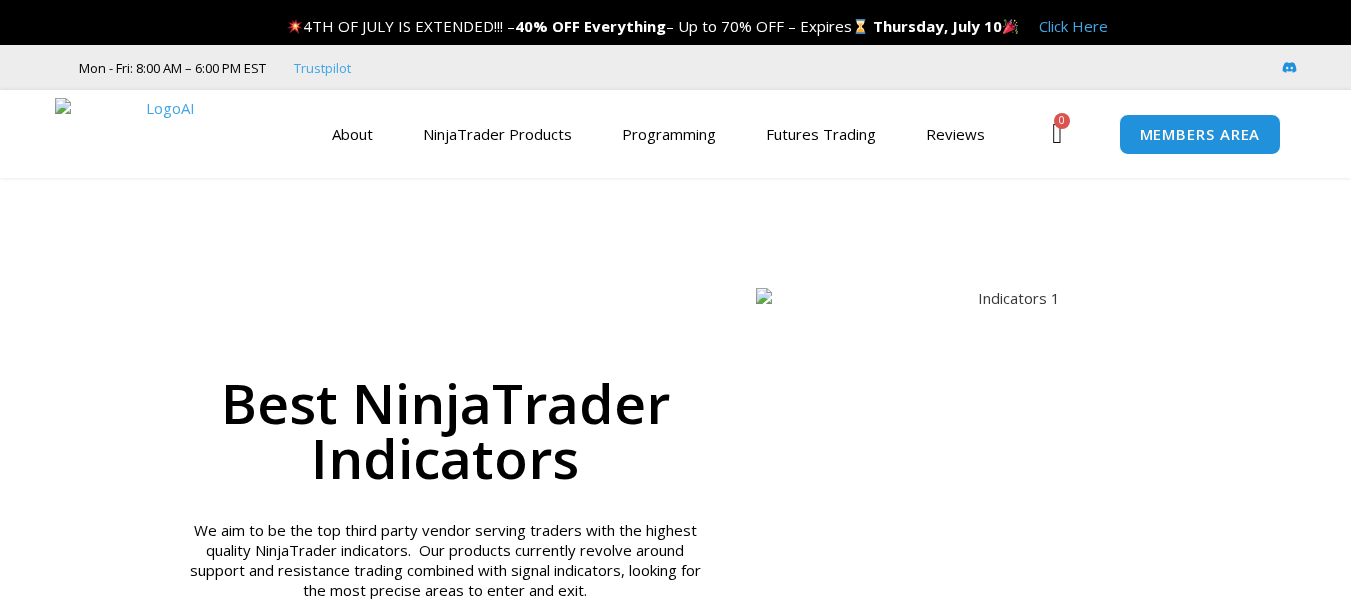 scroll, scrollTop: 0, scrollLeft: 0, axis: both 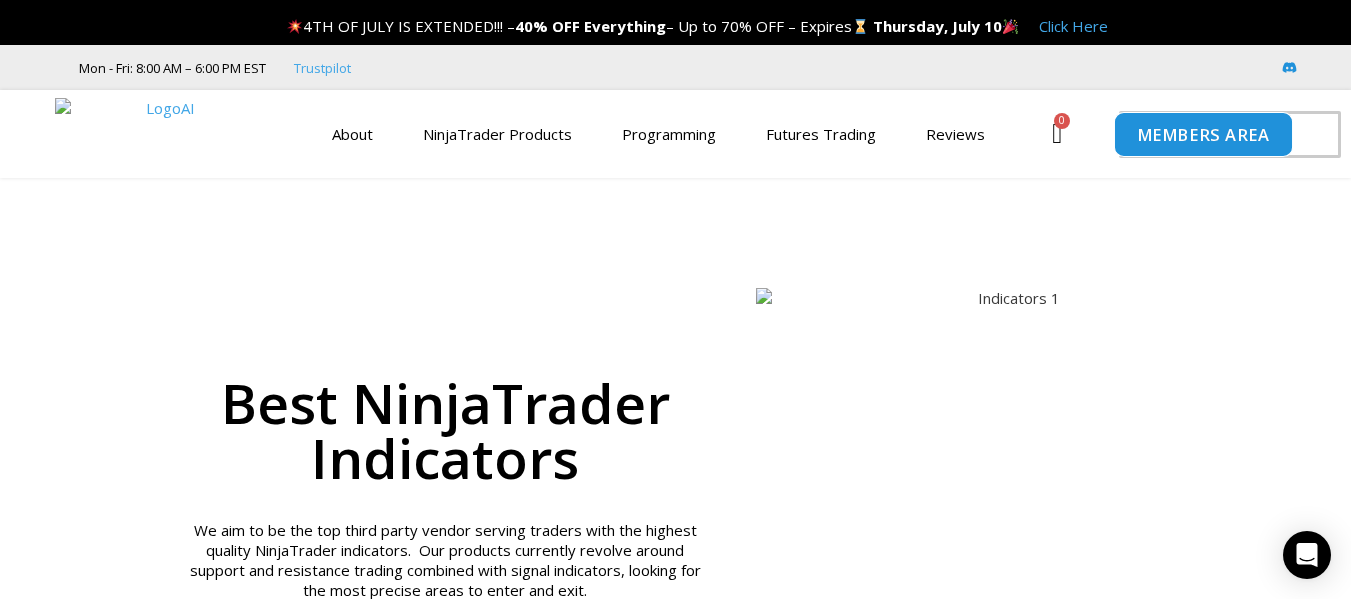 click on "MEMBERS AREA" at bounding box center [1202, 134] 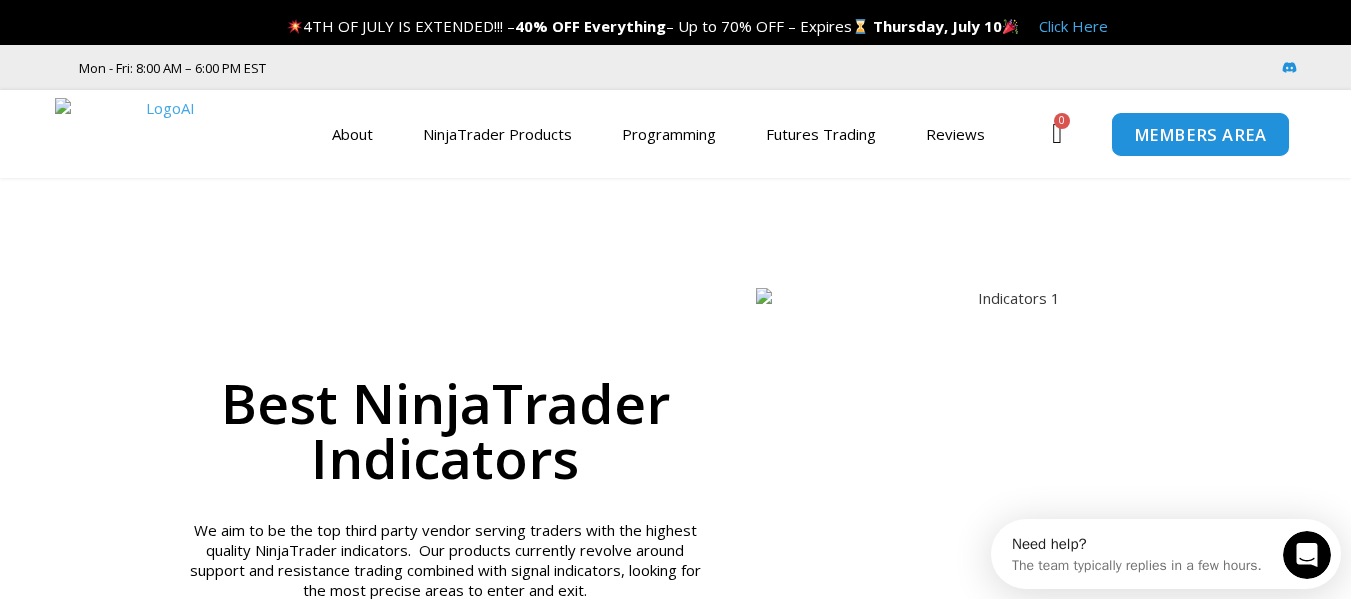 scroll, scrollTop: 0, scrollLeft: 0, axis: both 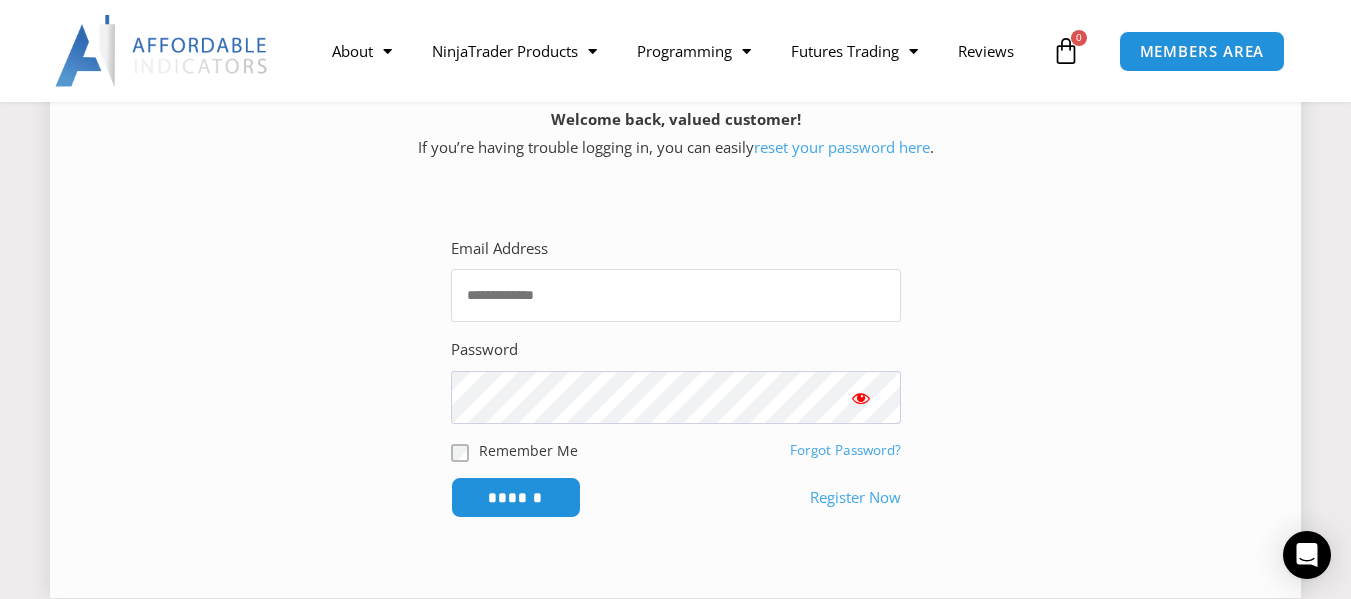 click on "Email Address" at bounding box center [676, 295] 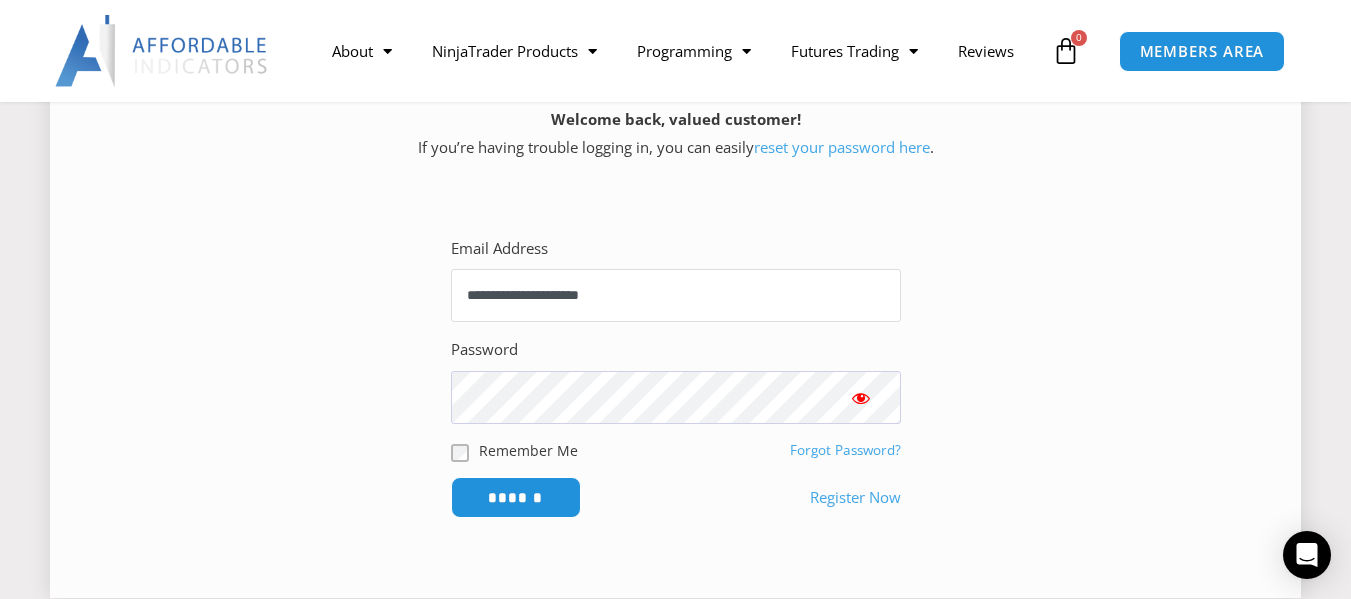 type on "**********" 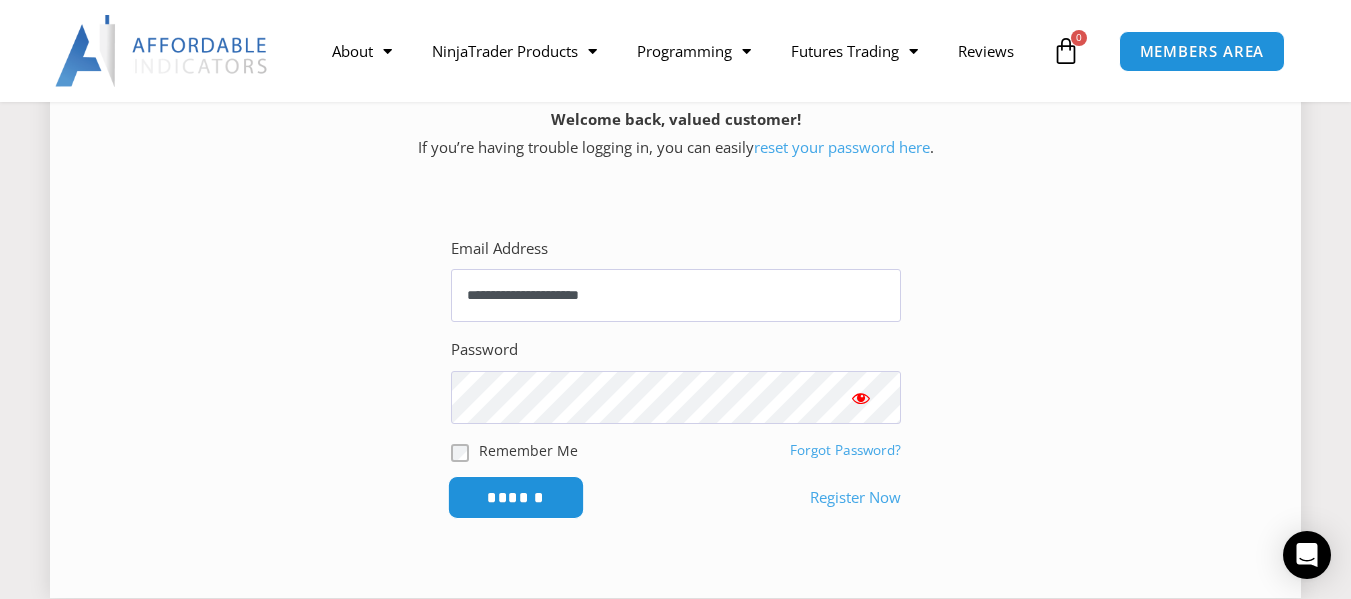 click on "******" at bounding box center (515, 497) 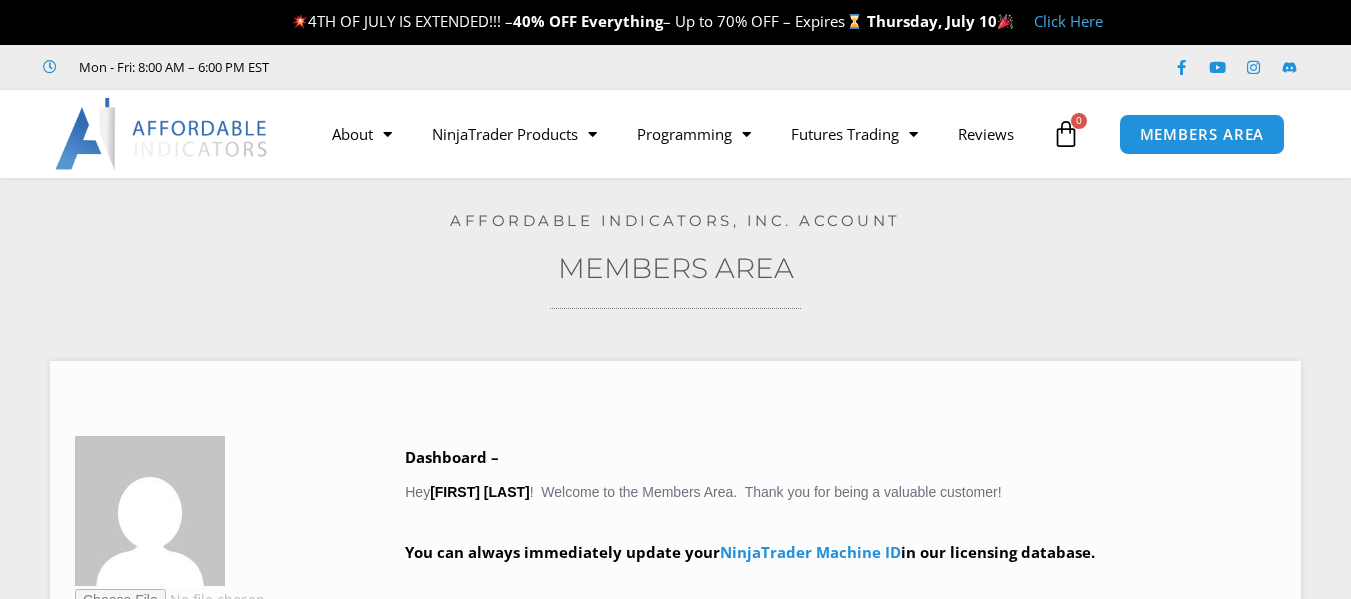 scroll, scrollTop: 0, scrollLeft: 0, axis: both 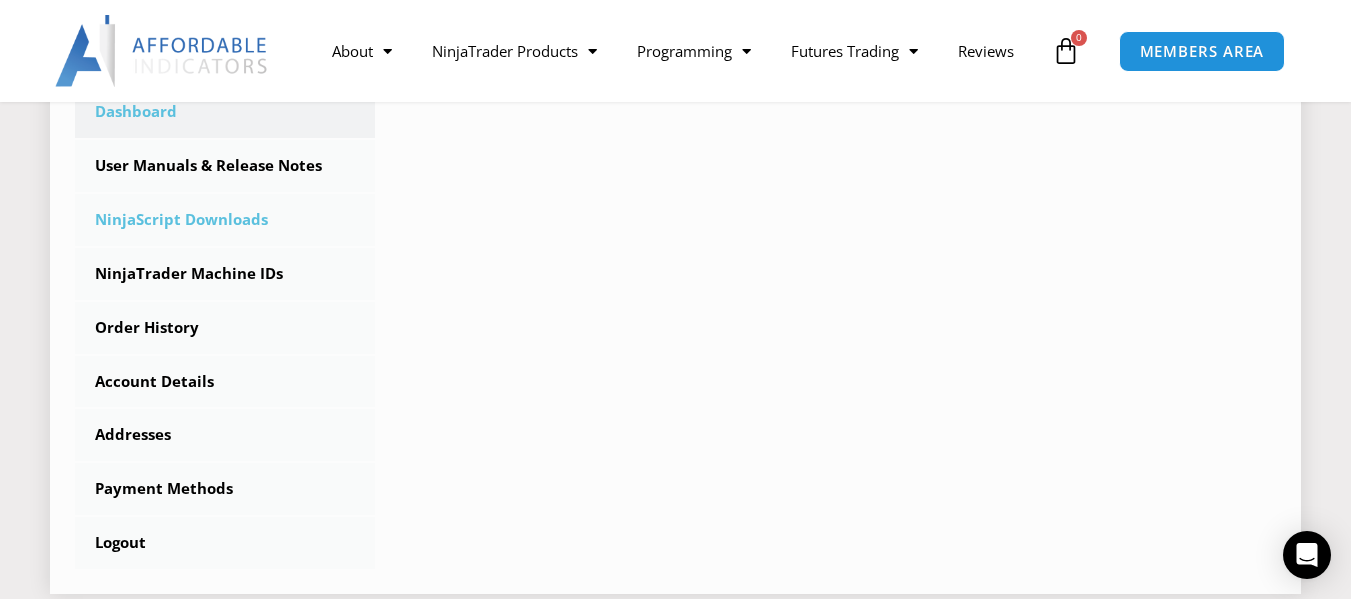 click on "NinjaScript Downloads" at bounding box center [225, 220] 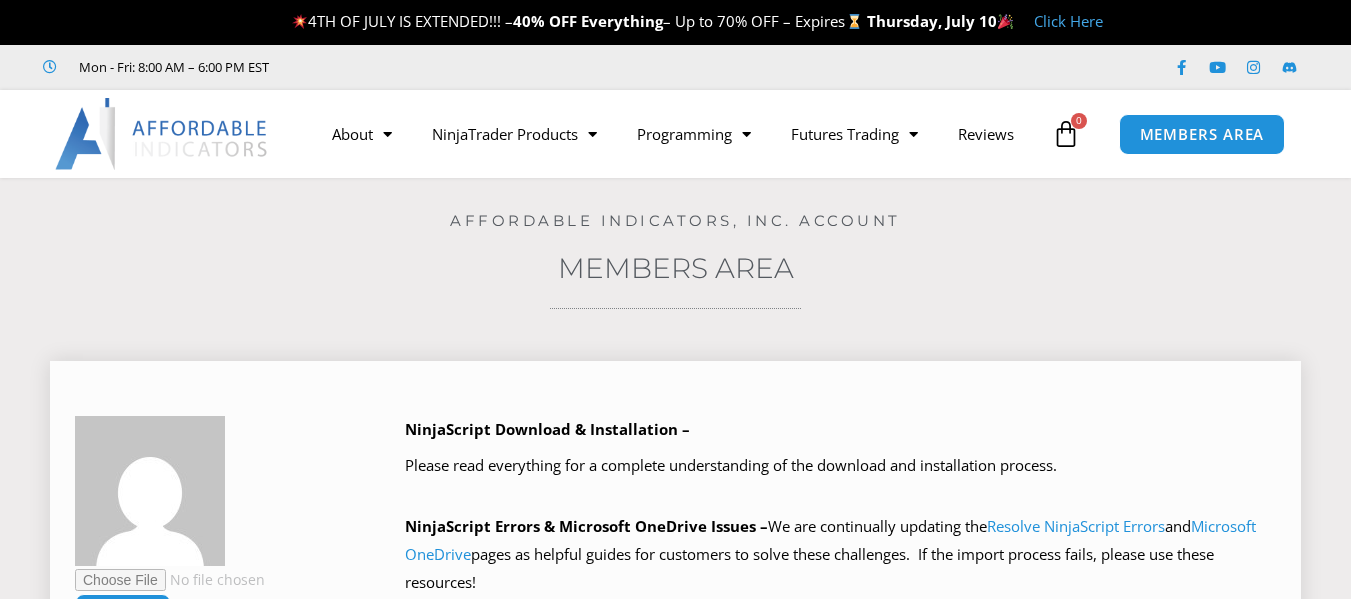 scroll, scrollTop: 0, scrollLeft: 0, axis: both 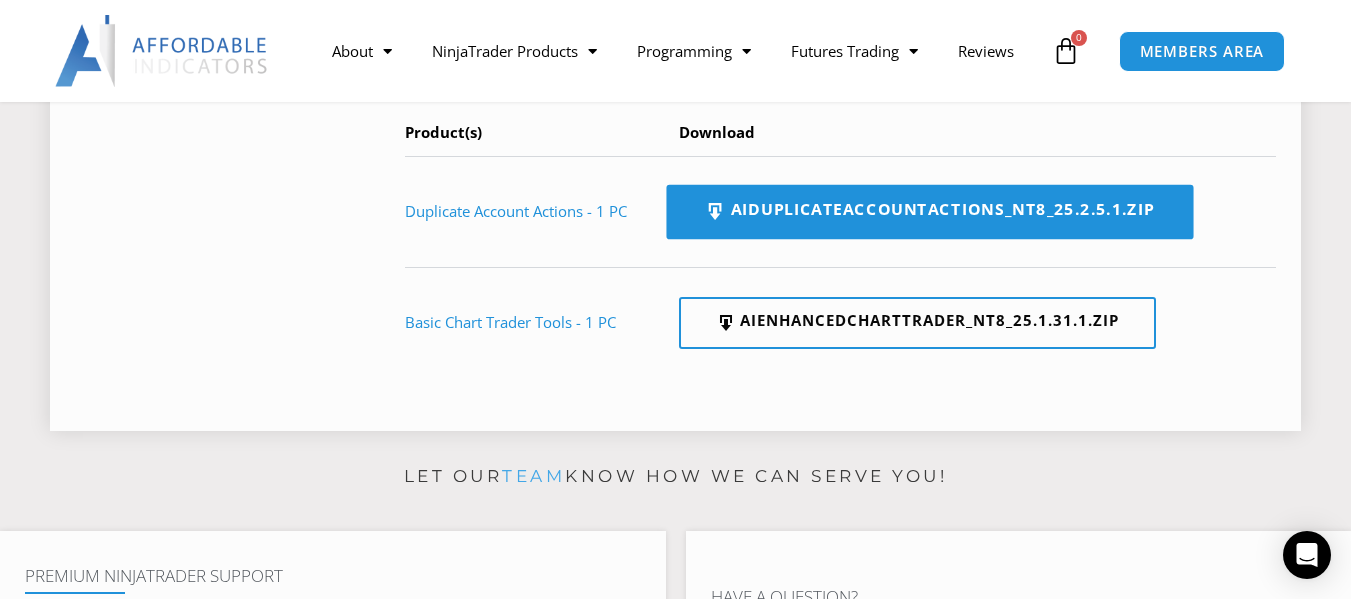 click on "AIDuplicateAccountActions_NT8_25.2.5.1.zip" at bounding box center (929, 212) 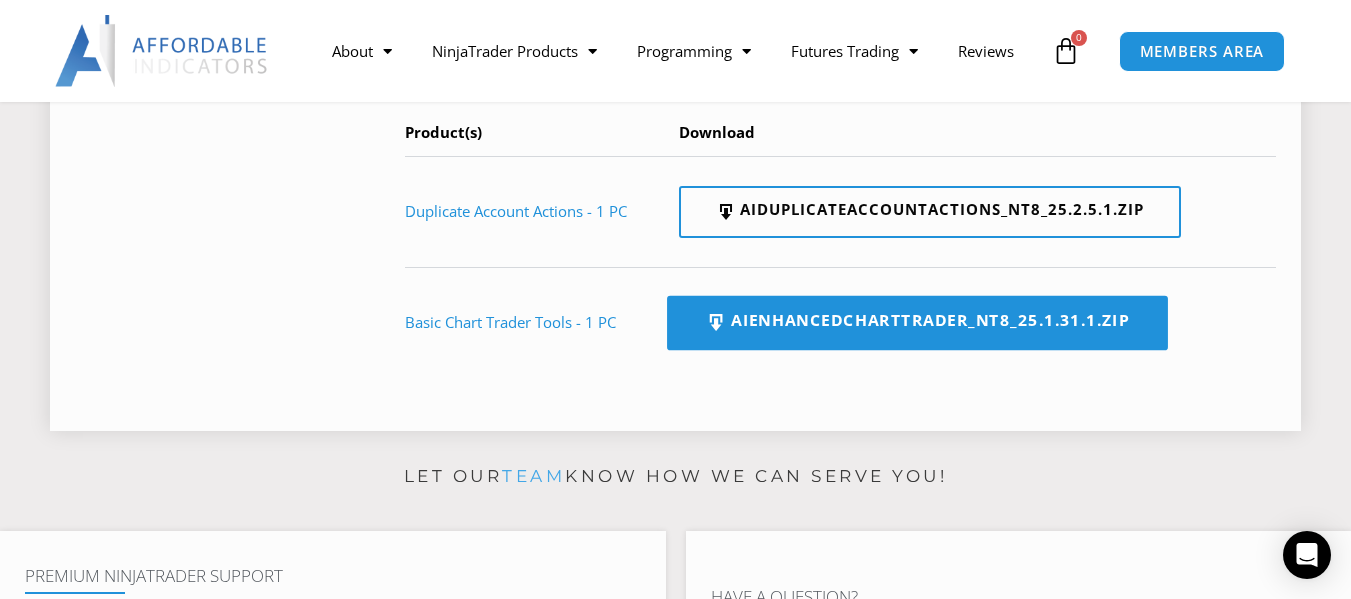 click on "AIEnhancedChartTrader_NT8_25.1.31.1.zip" at bounding box center [917, 323] 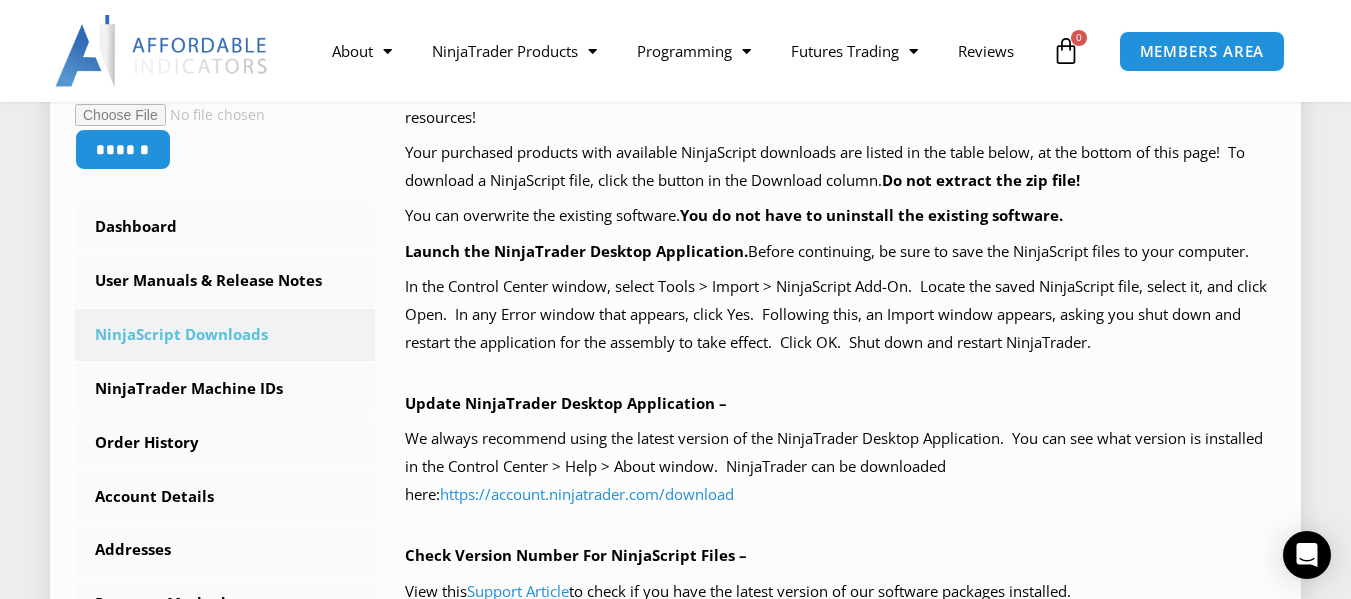 scroll, scrollTop: 500, scrollLeft: 0, axis: vertical 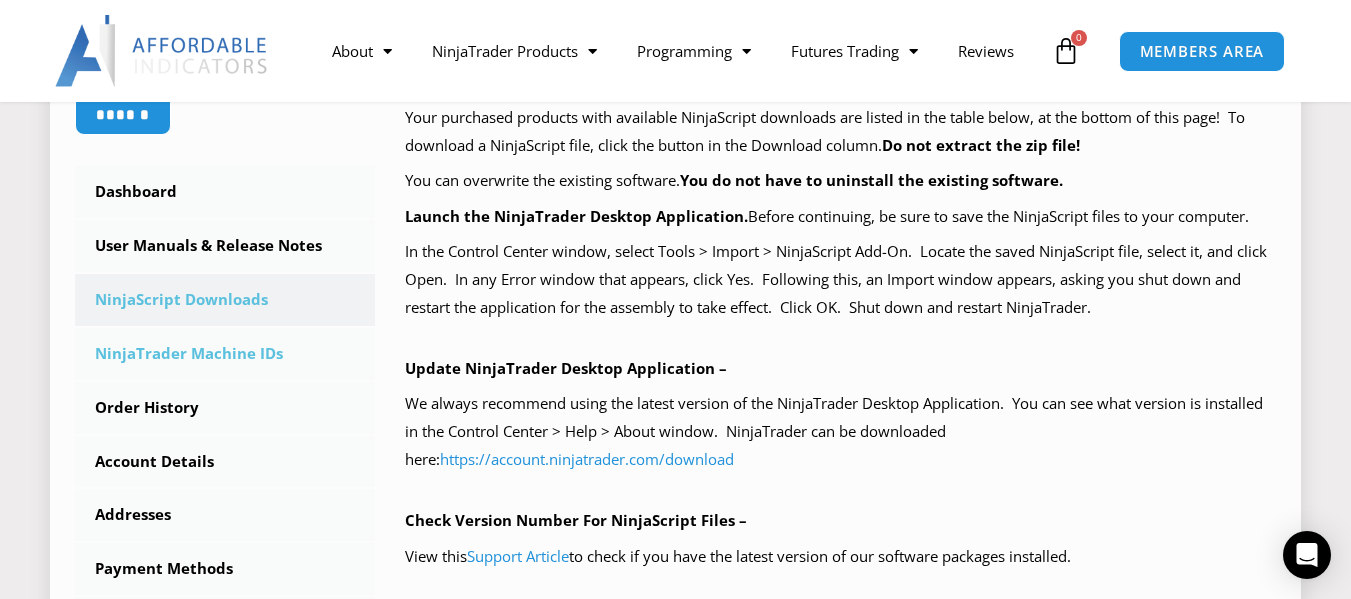 click on "NinjaTrader Machine IDs" at bounding box center [225, 354] 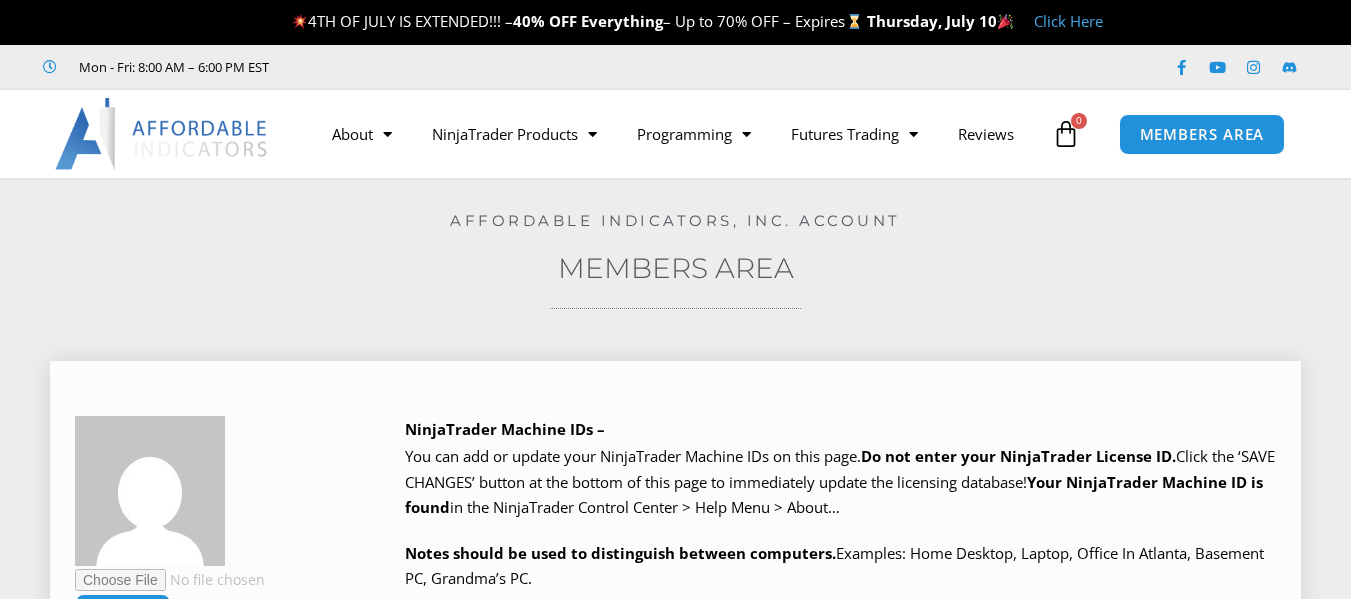scroll, scrollTop: 0, scrollLeft: 0, axis: both 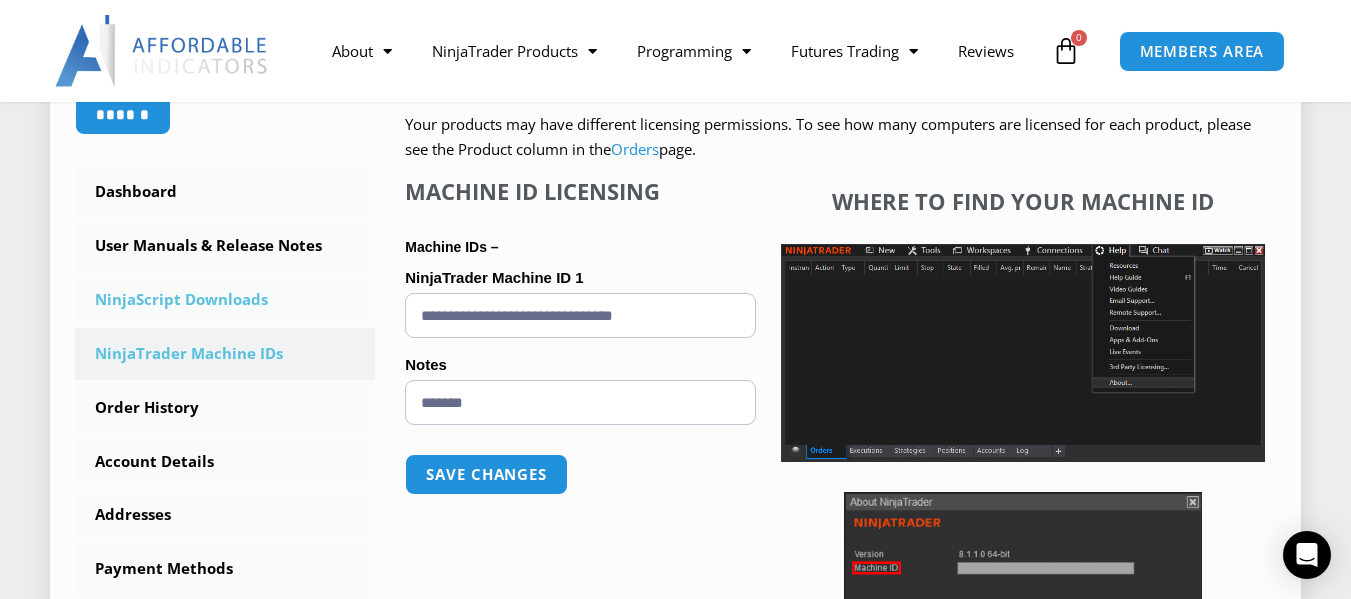 drag, startPoint x: 713, startPoint y: 310, endPoint x: 344, endPoint y: 319, distance: 369.10974 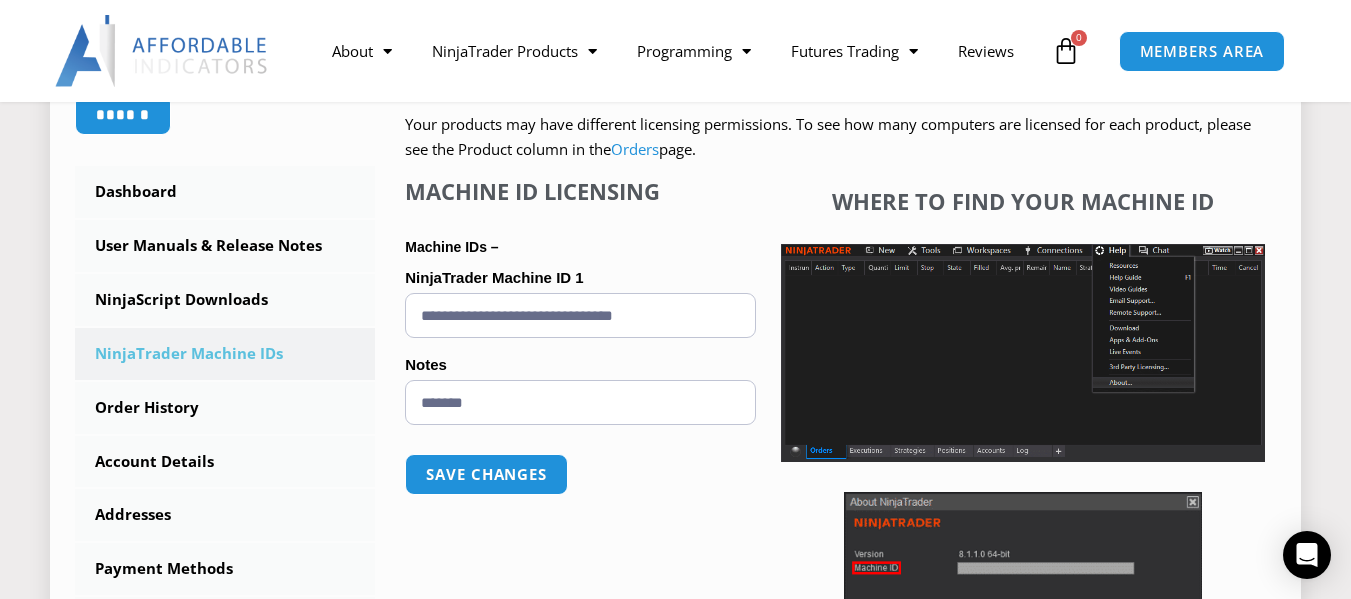 click on "**********" at bounding box center (580, 315) 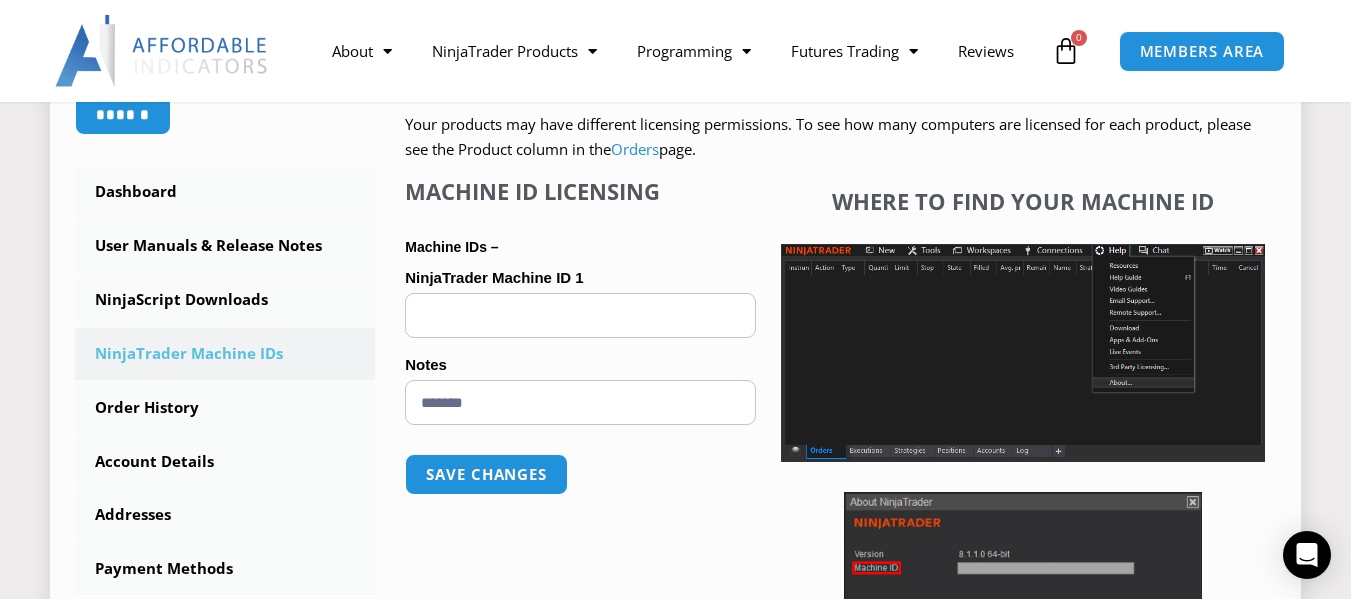 type 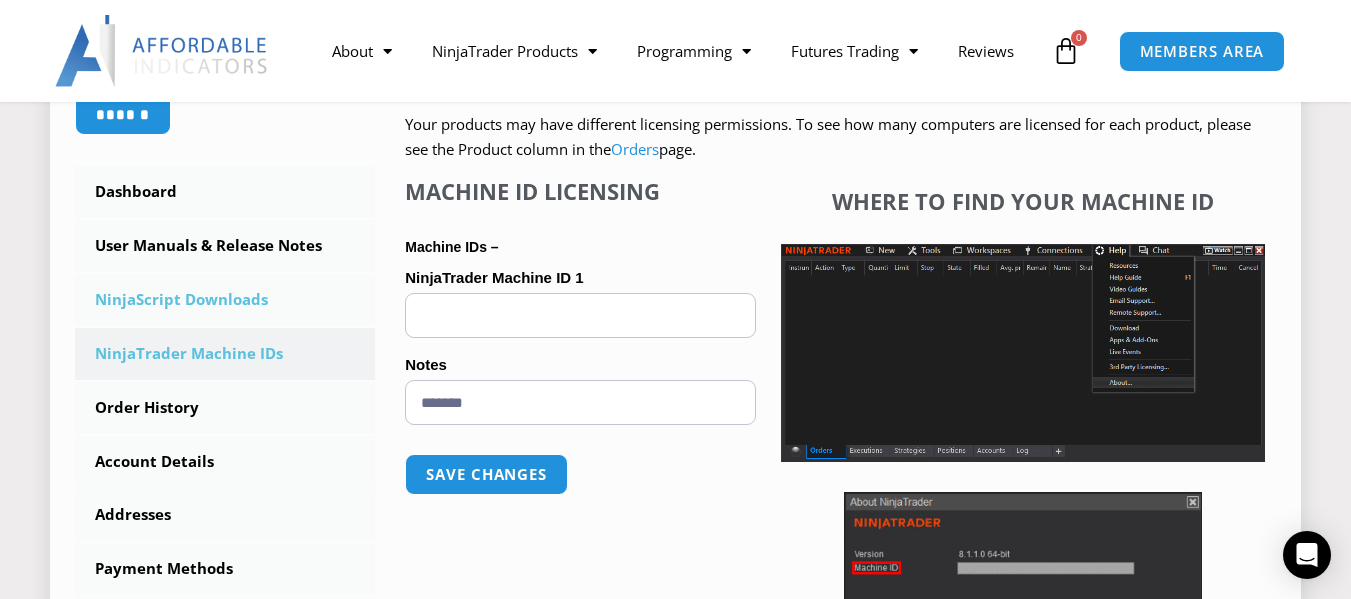 drag, startPoint x: 446, startPoint y: 318, endPoint x: 324, endPoint y: 303, distance: 122.91867 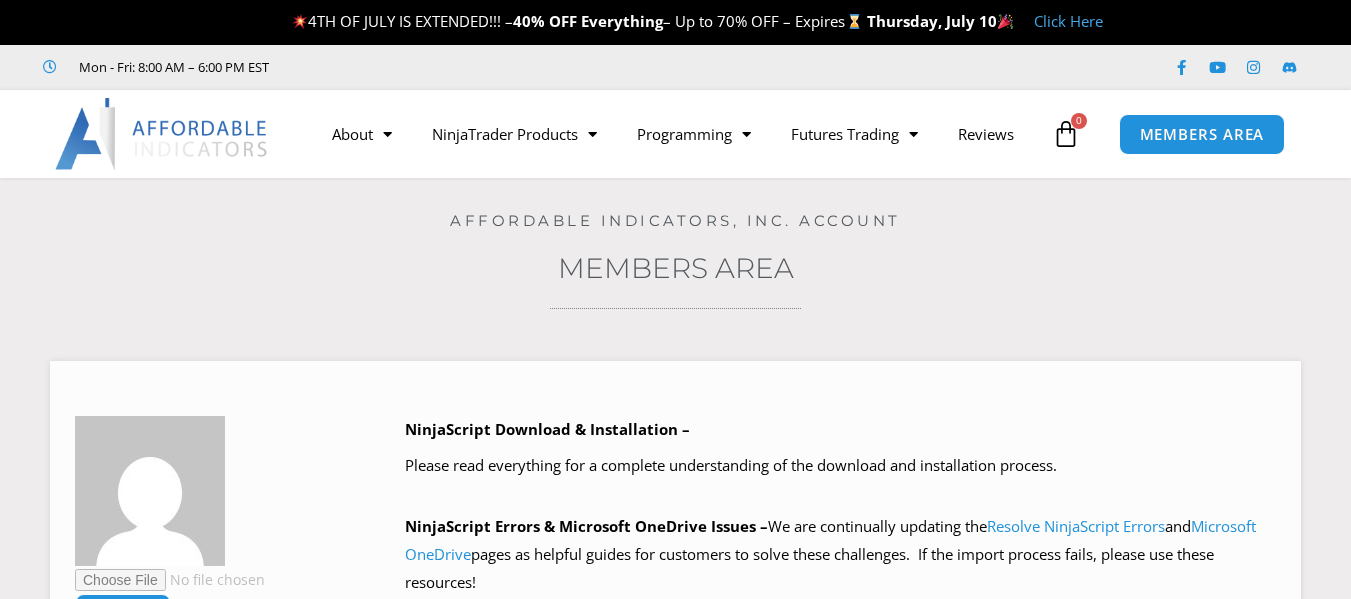 scroll, scrollTop: 0, scrollLeft: 0, axis: both 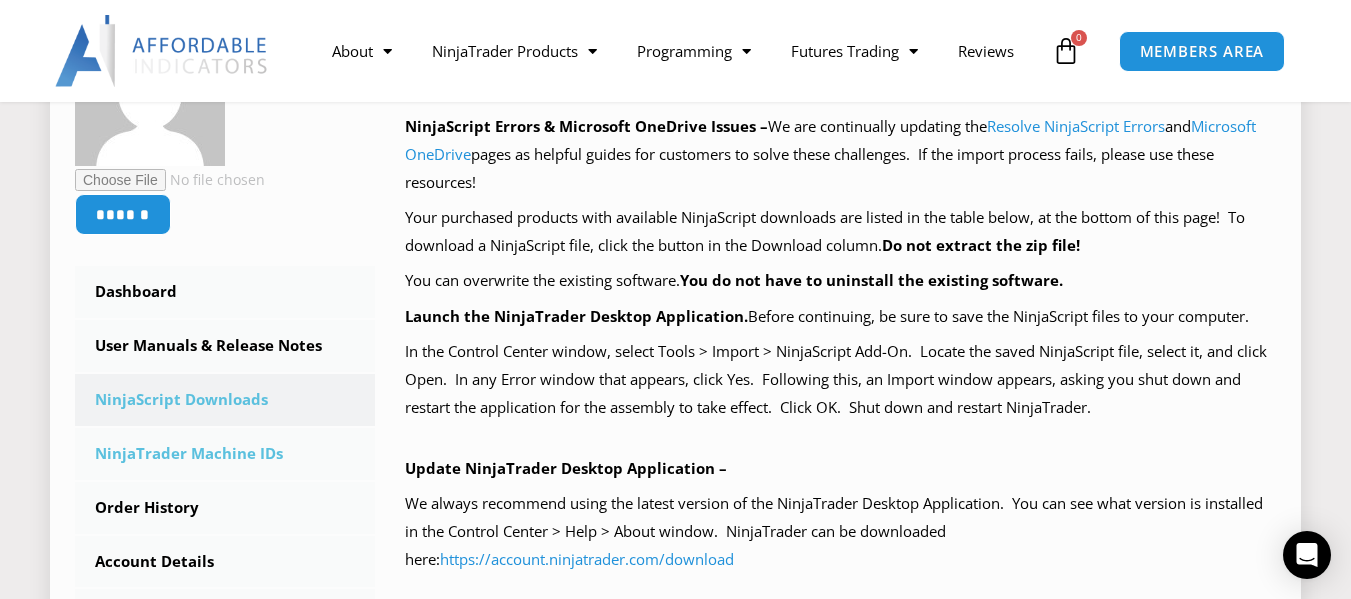 click on "NinjaTrader Machine IDs" at bounding box center (225, 454) 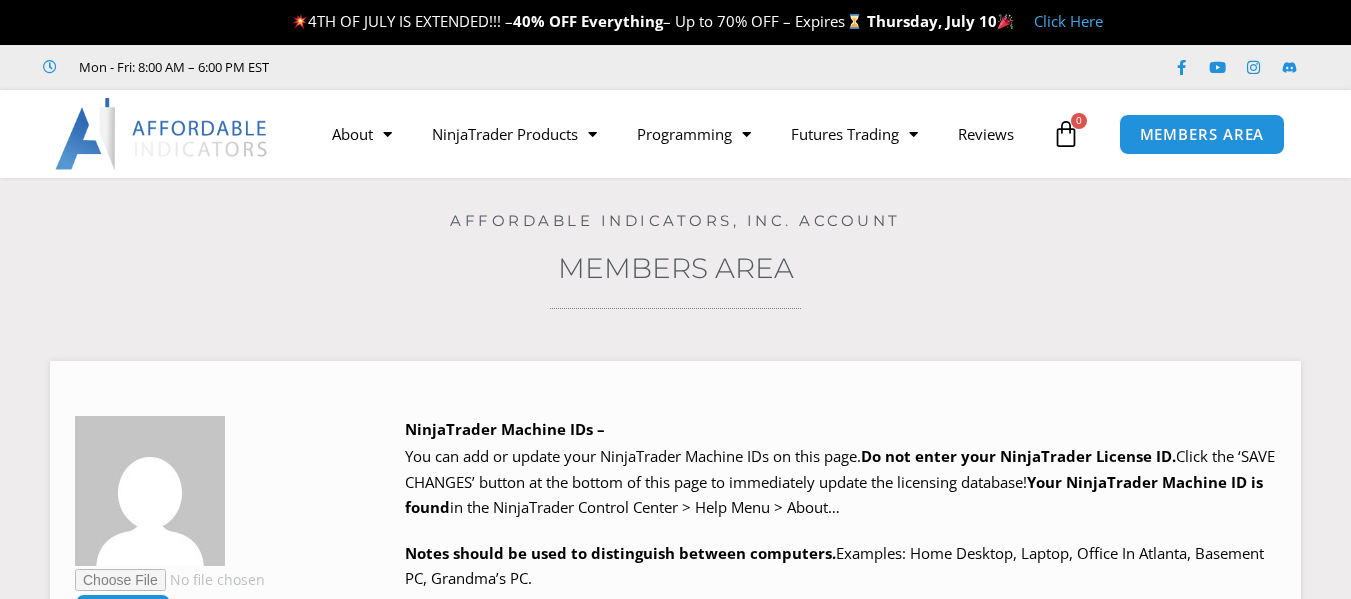 scroll, scrollTop: 0, scrollLeft: 0, axis: both 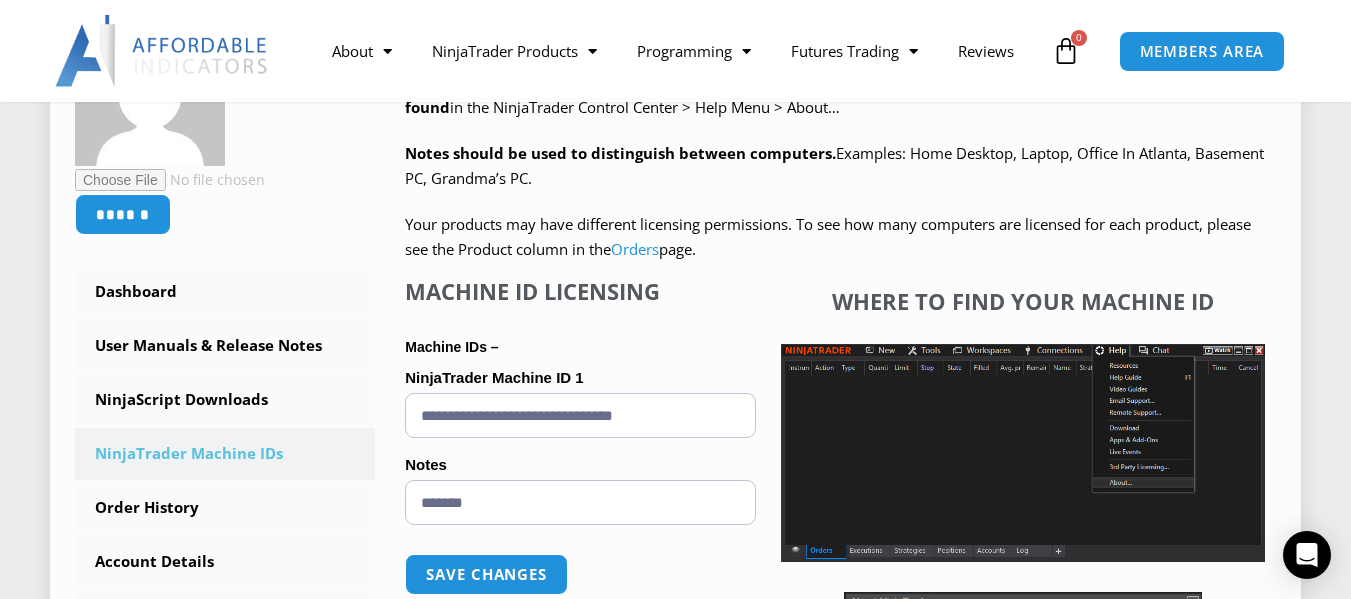 drag, startPoint x: 718, startPoint y: 415, endPoint x: 410, endPoint y: 438, distance: 308.85757 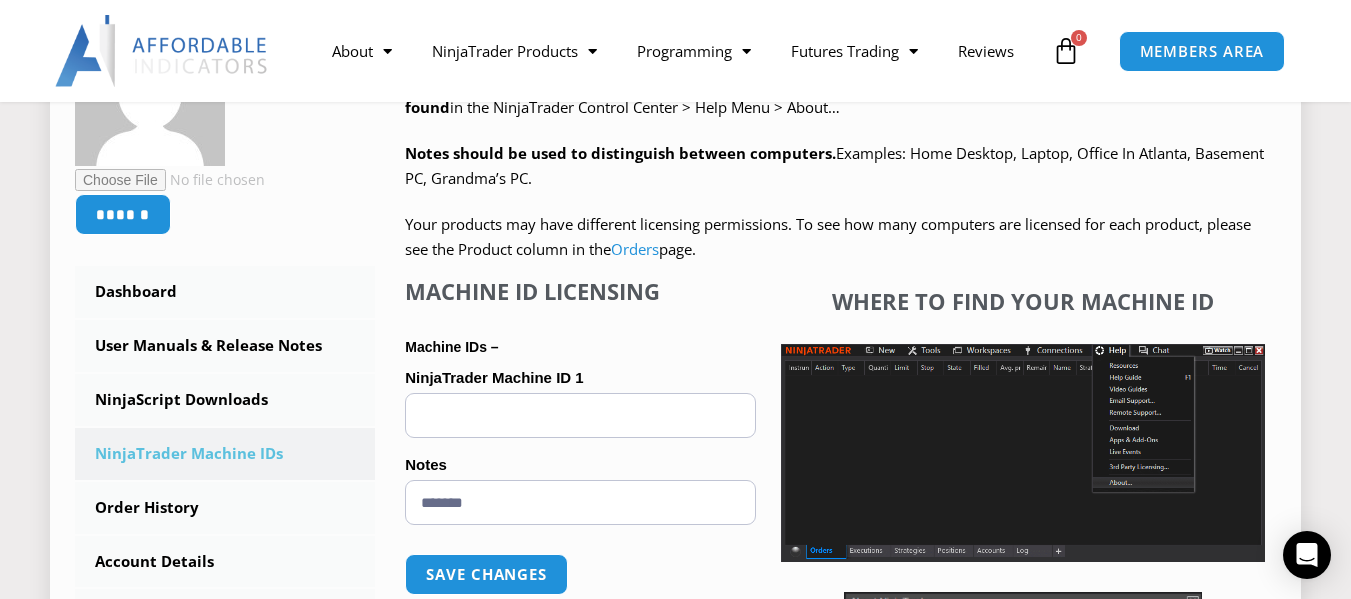 paste on "**********" 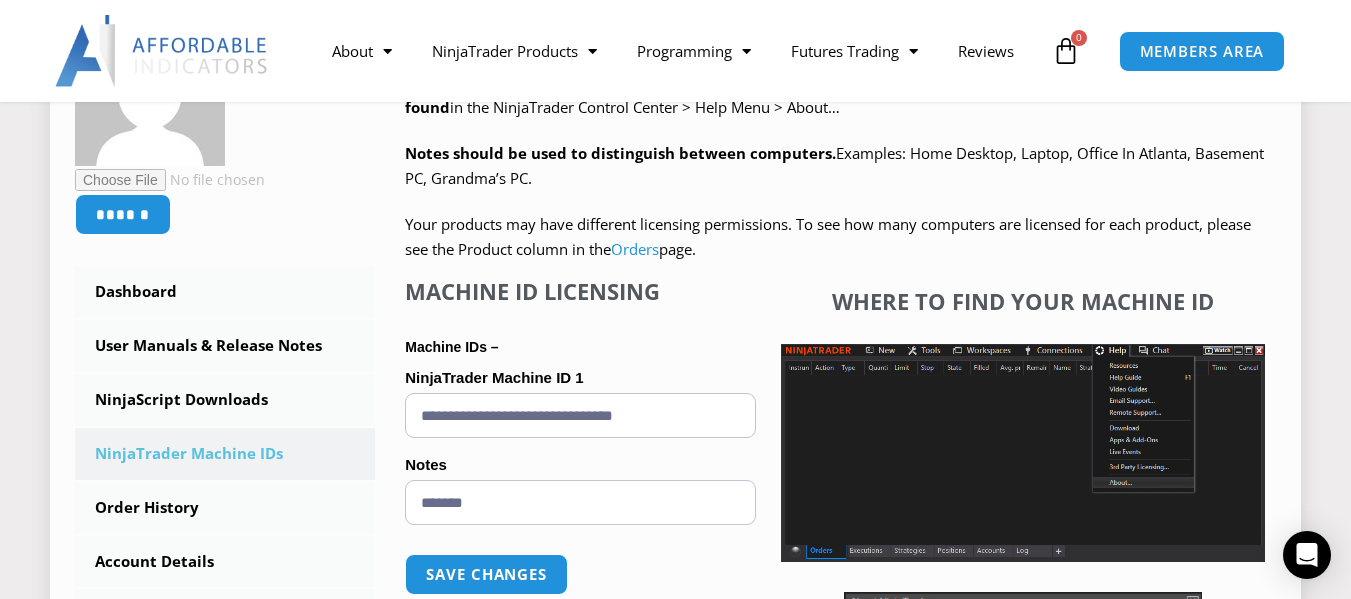 scroll, scrollTop: 500, scrollLeft: 0, axis: vertical 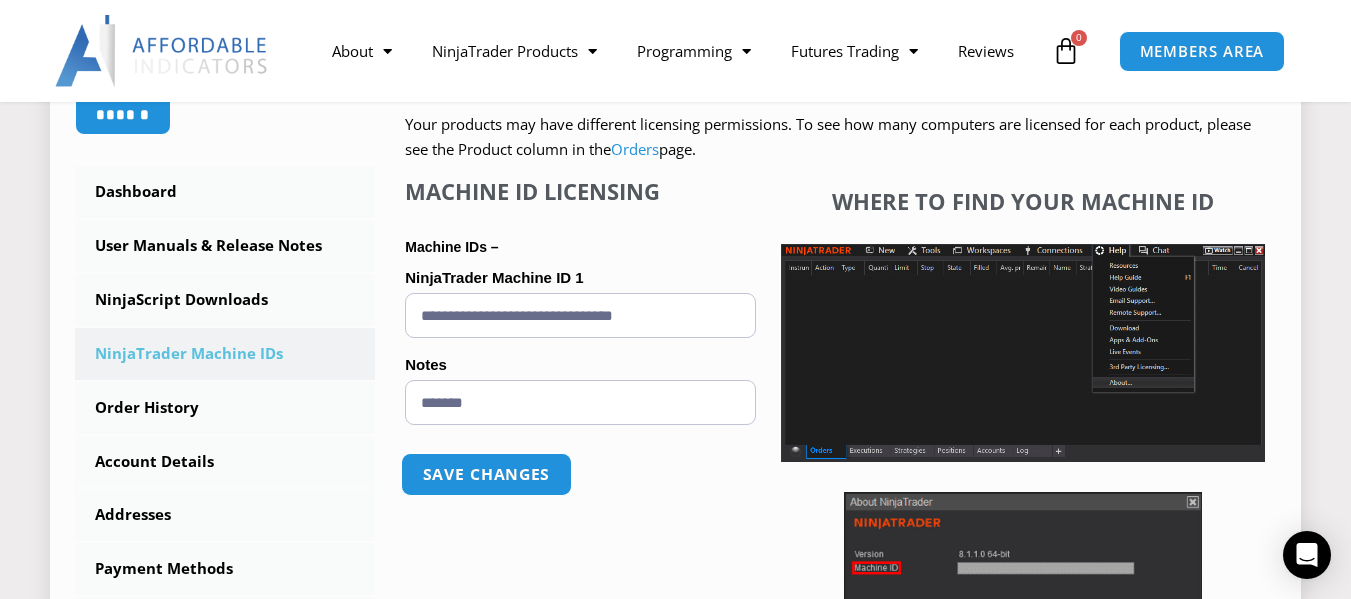 type on "**********" 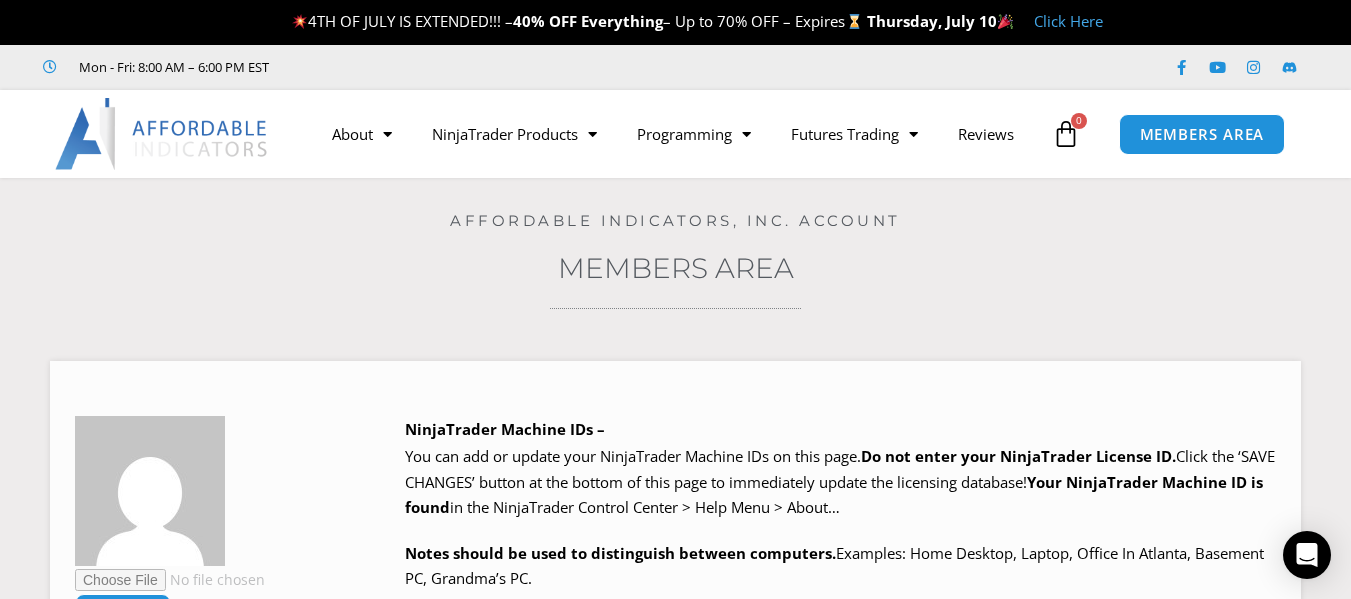 scroll, scrollTop: 0, scrollLeft: 0, axis: both 